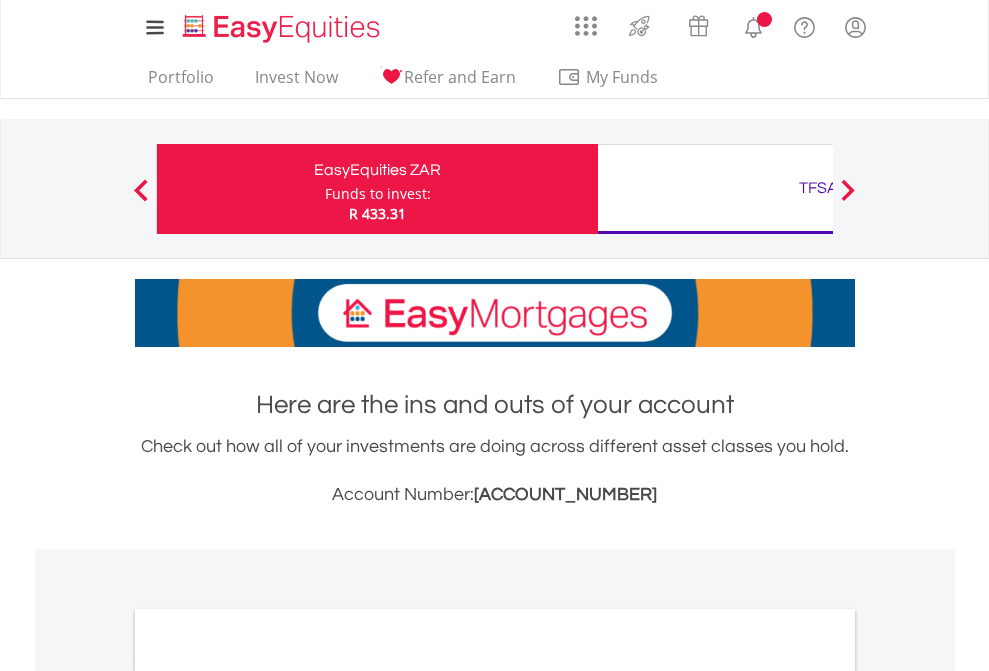 scroll, scrollTop: 0, scrollLeft: 0, axis: both 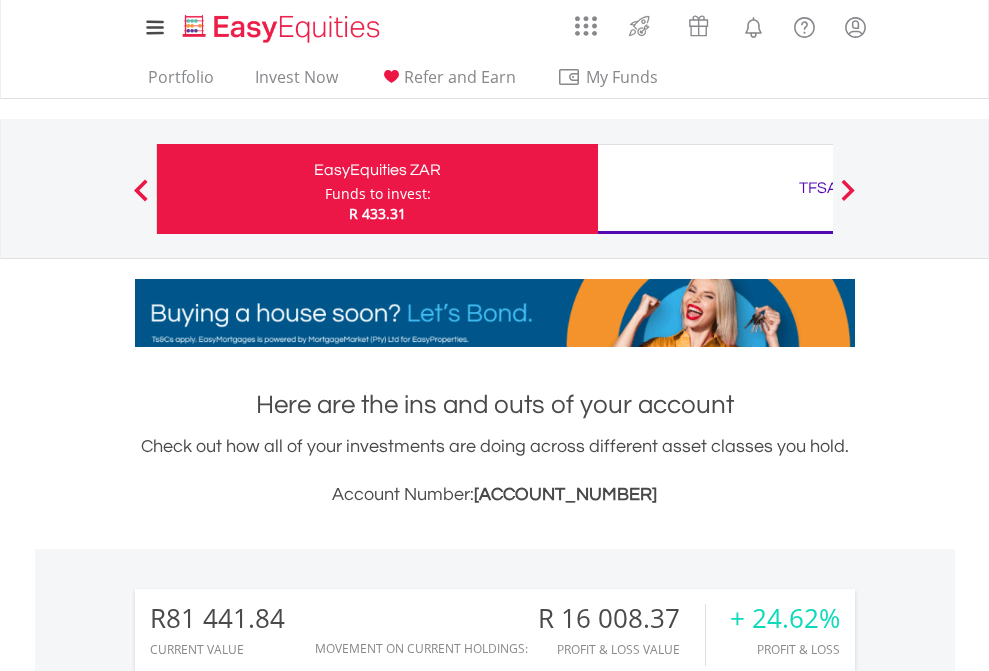 click on "Funds to invest:" at bounding box center [378, 194] 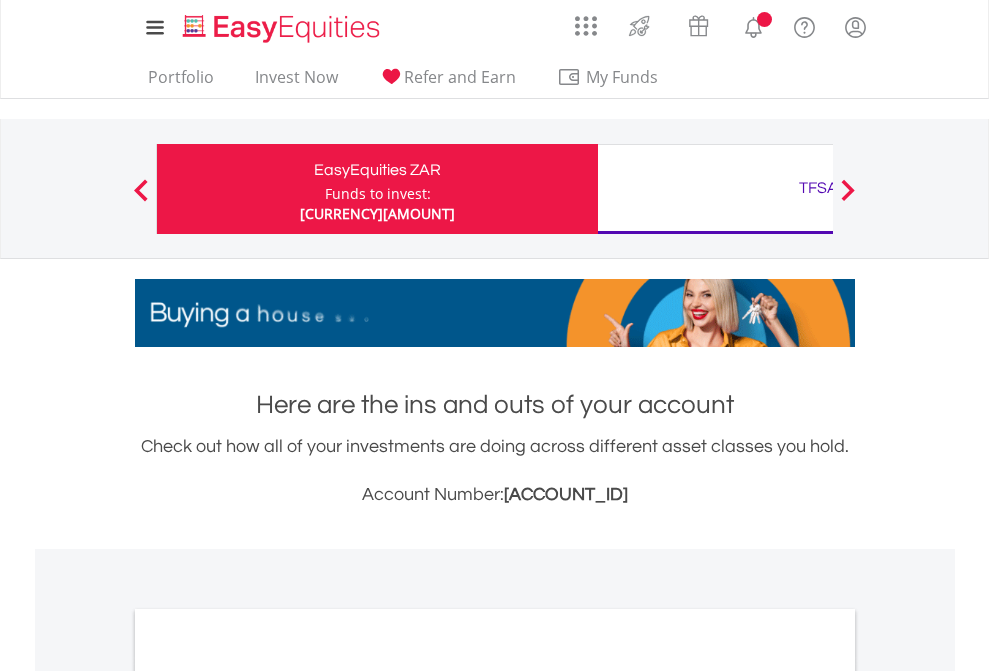 scroll, scrollTop: 0, scrollLeft: 0, axis: both 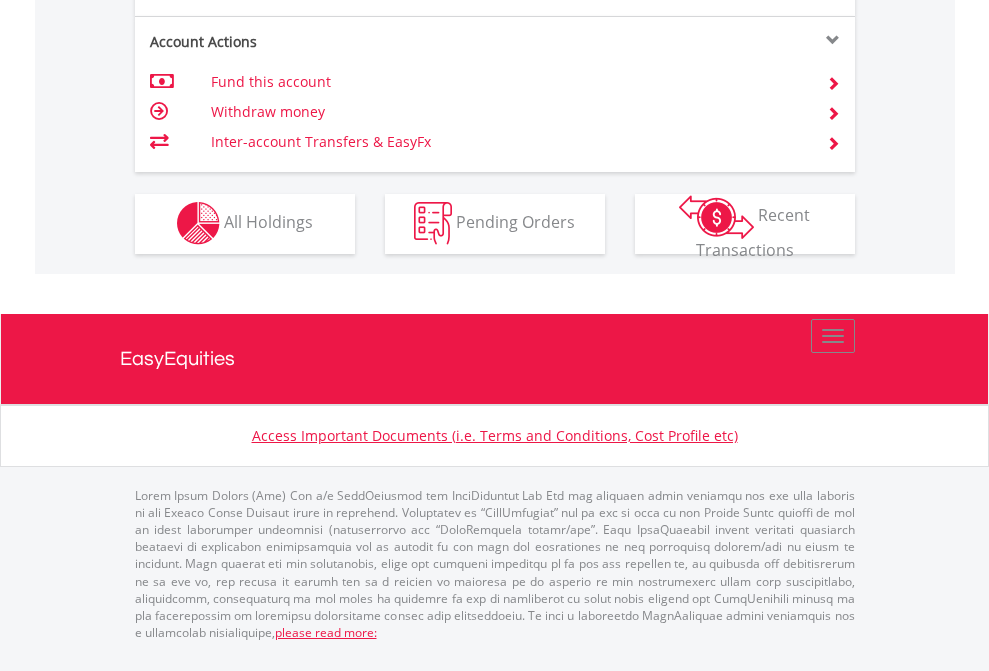 click on "Investment types" at bounding box center [706, -337] 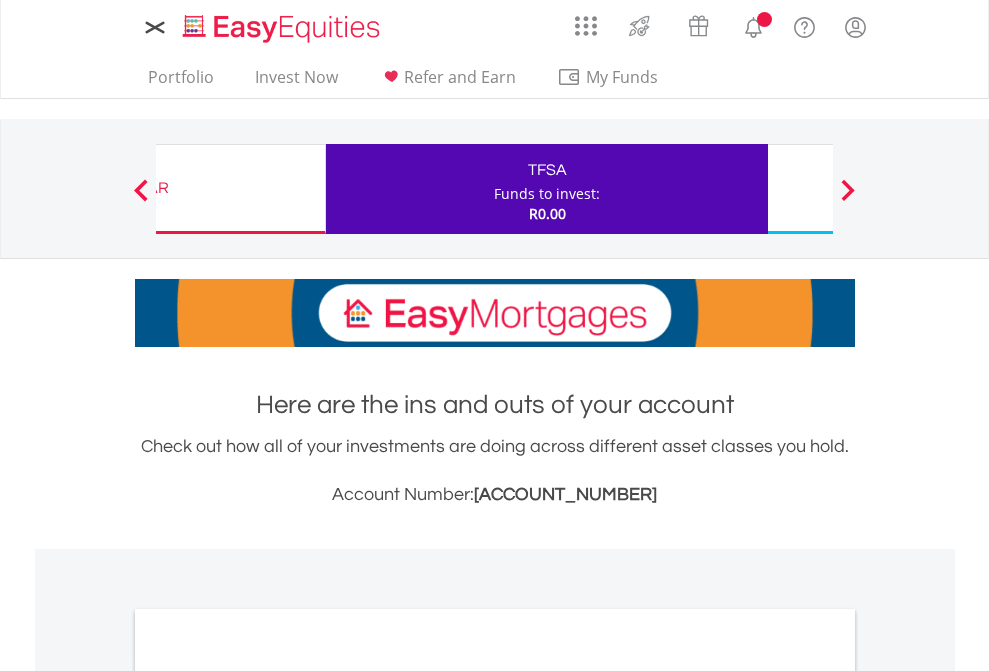 scroll, scrollTop: 0, scrollLeft: 0, axis: both 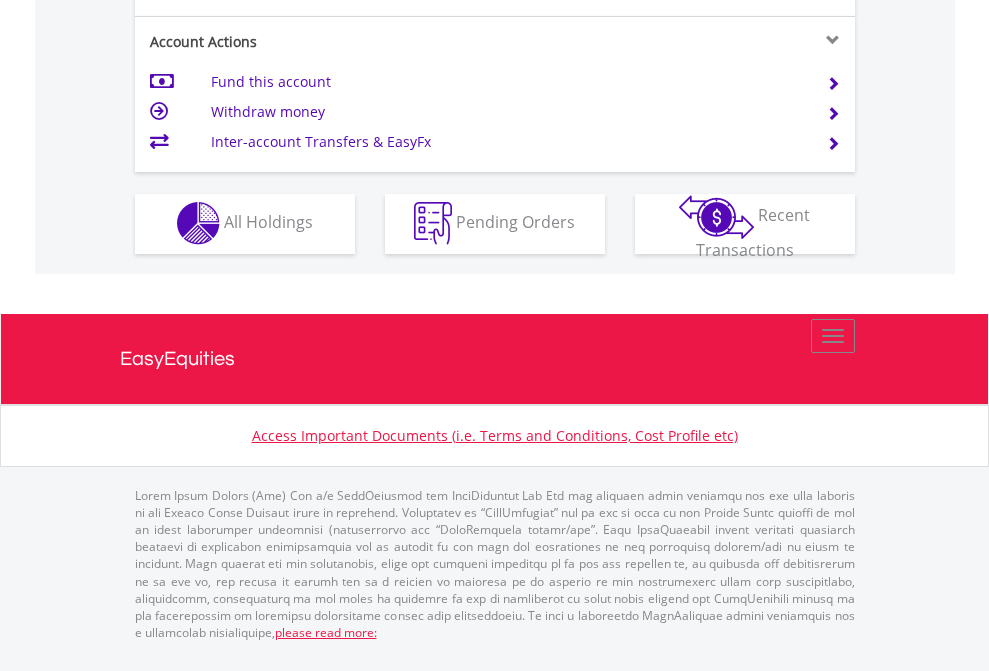 click on "Investment types" at bounding box center [706, -353] 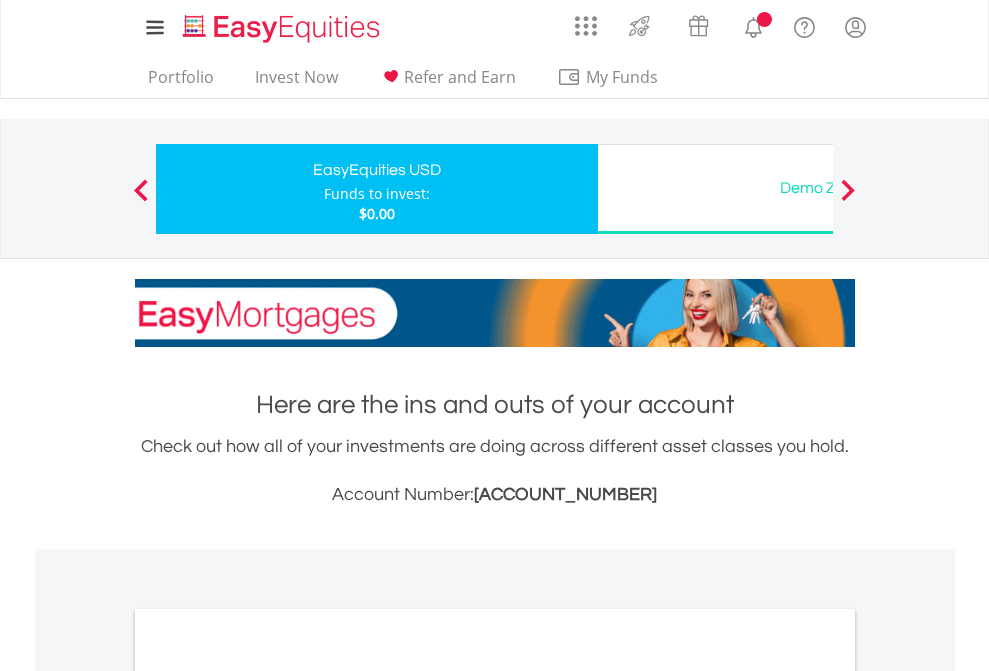 scroll, scrollTop: 0, scrollLeft: 0, axis: both 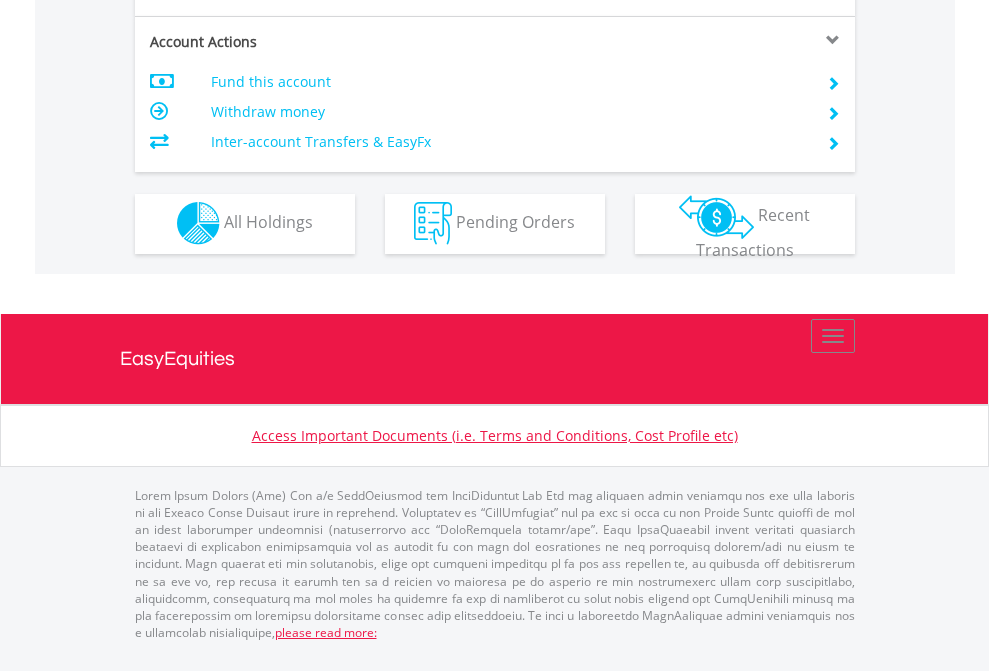click on "Investment types" at bounding box center [706, -353] 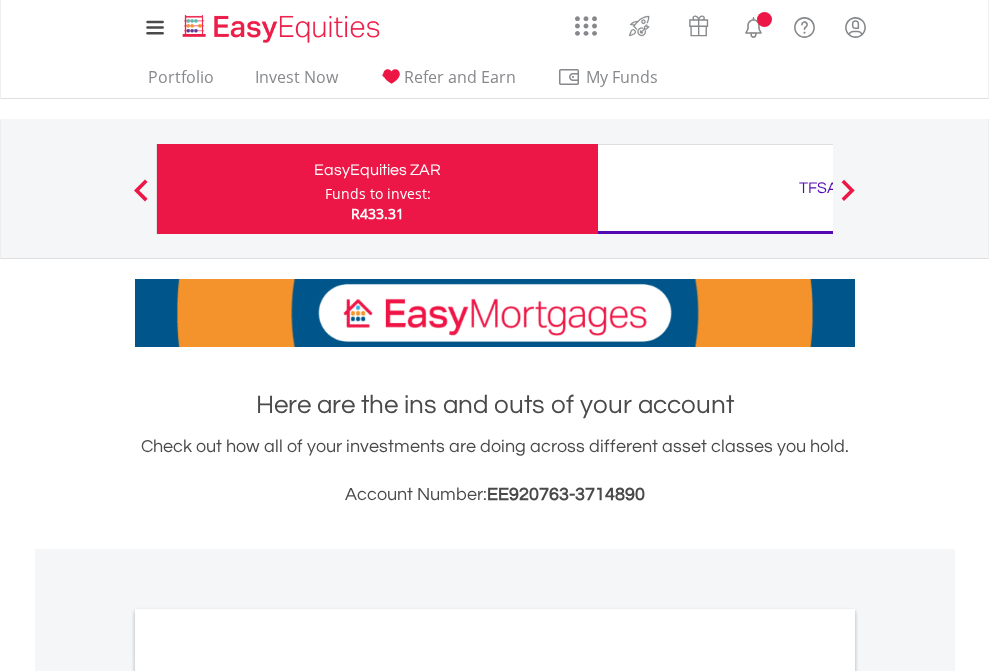 scroll, scrollTop: 0, scrollLeft: 0, axis: both 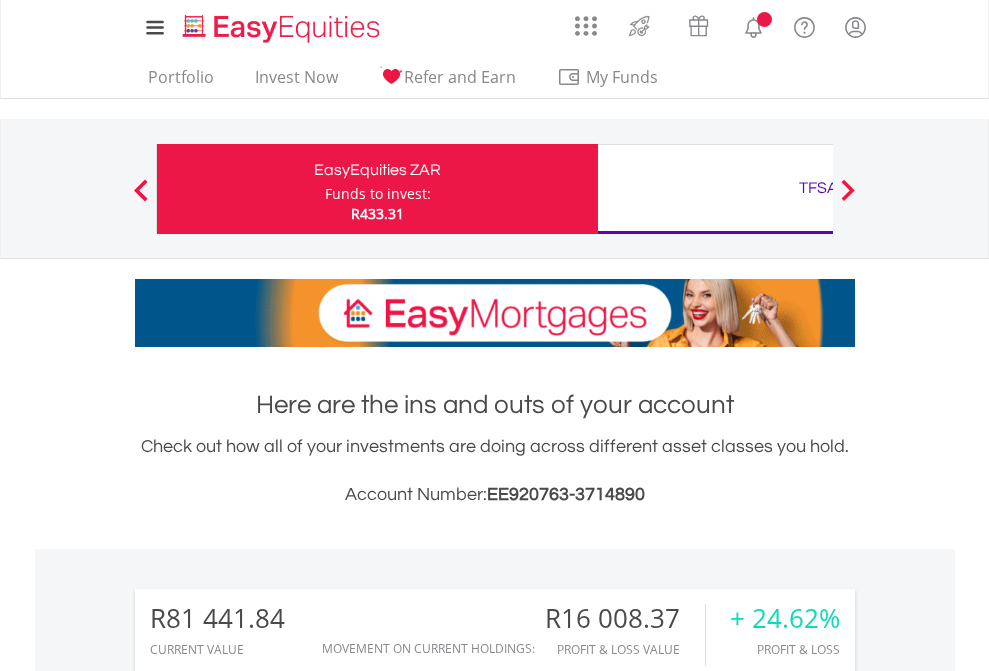 click on "All Holdings" at bounding box center [268, 1546] 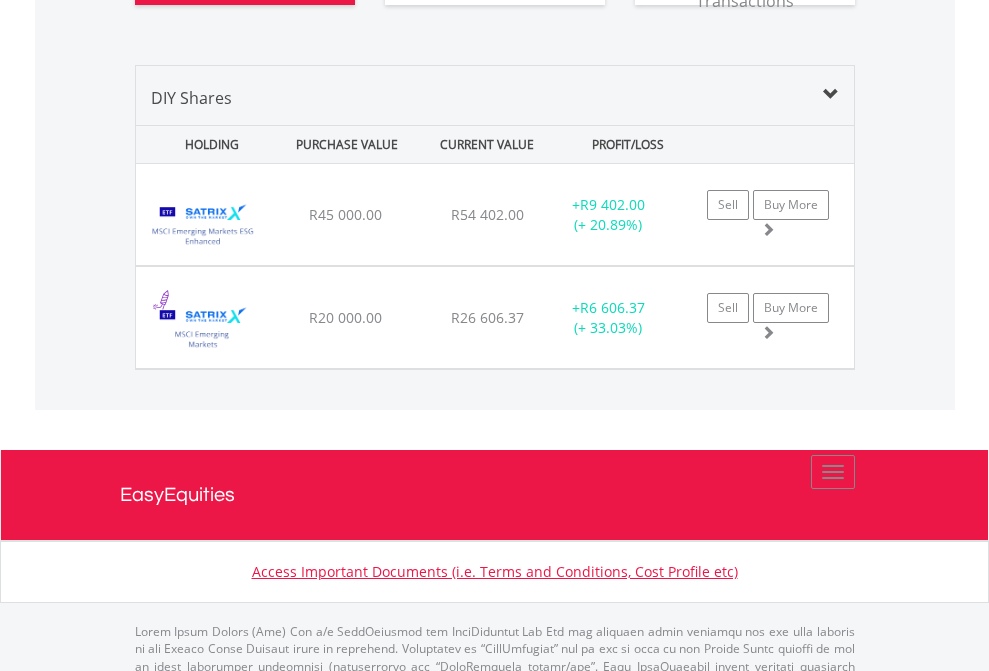 scroll, scrollTop: 2304, scrollLeft: 0, axis: vertical 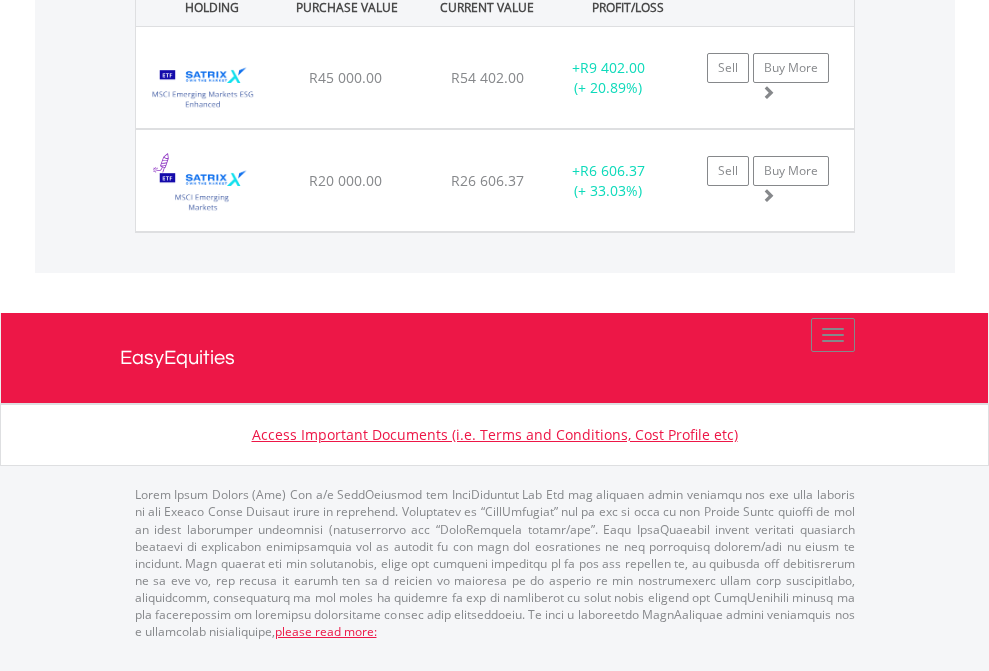 click on "TFSA" at bounding box center [818, -1522] 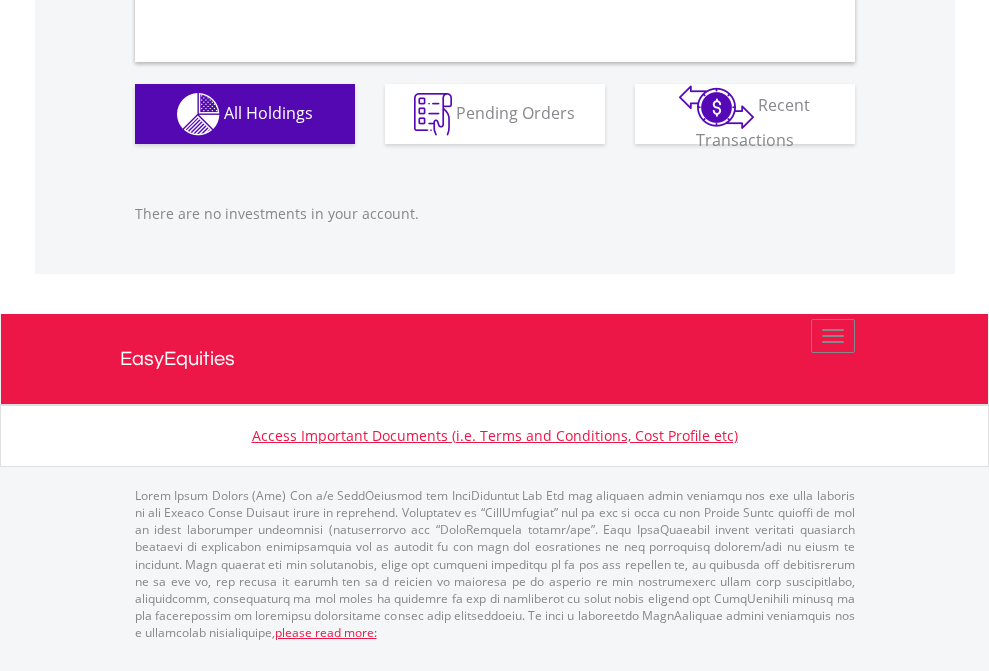 scroll, scrollTop: 1980, scrollLeft: 0, axis: vertical 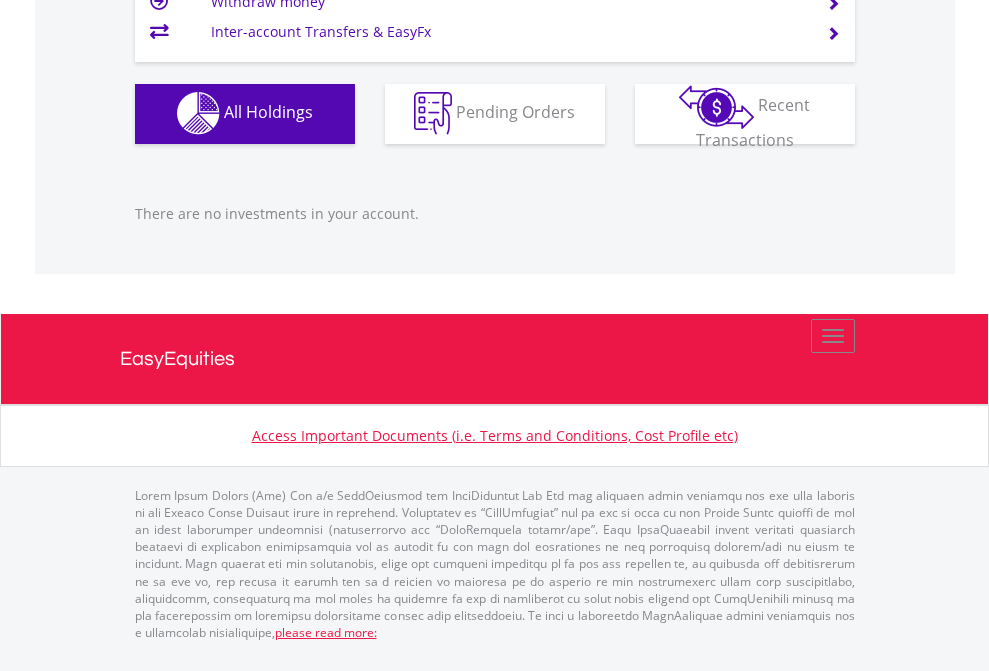 click on "EasyEquities USD" at bounding box center [818, -1142] 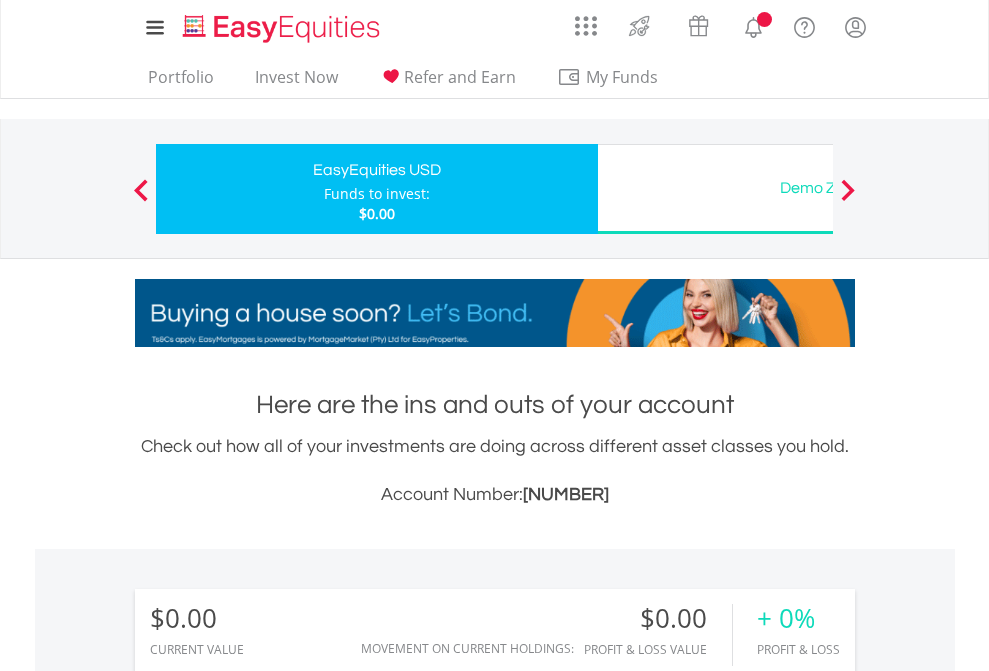 scroll, scrollTop: 0, scrollLeft: 0, axis: both 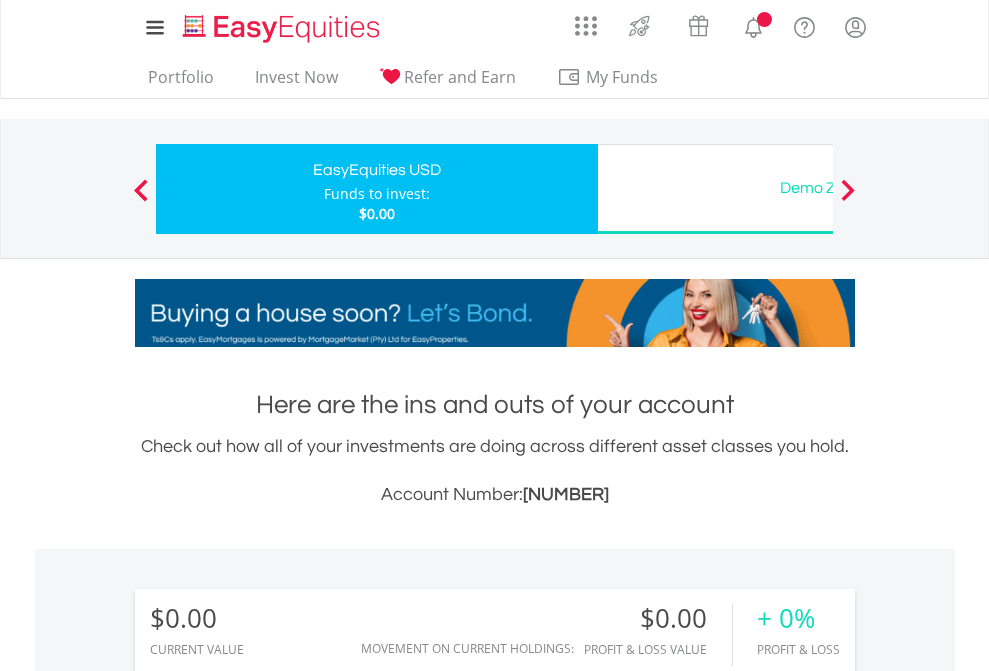 click on "All Holdings" at bounding box center [268, 1442] 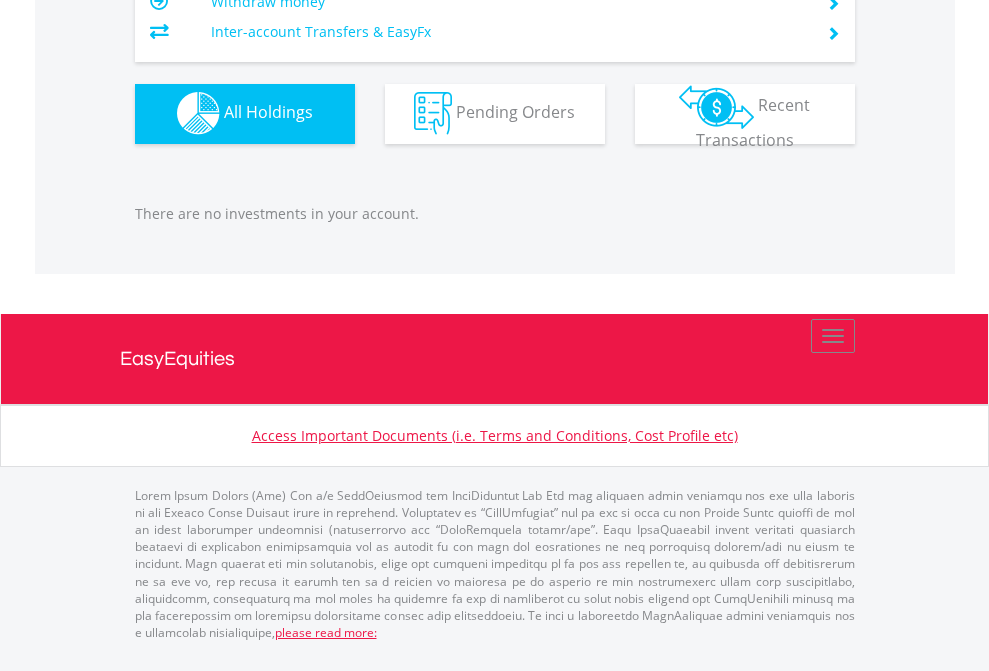 scroll, scrollTop: 1980, scrollLeft: 0, axis: vertical 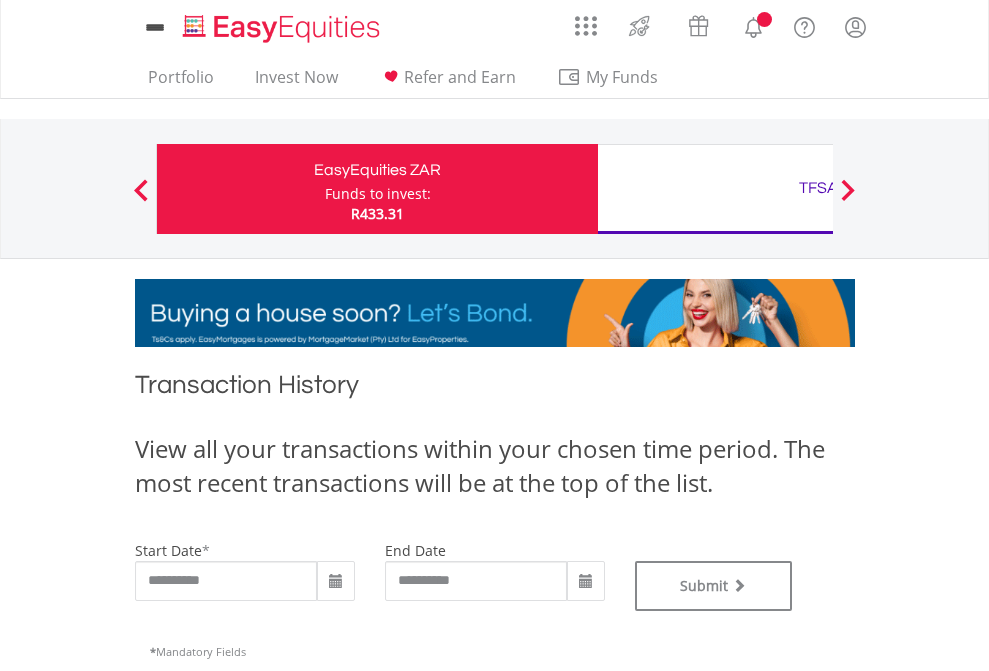 type on "**********" 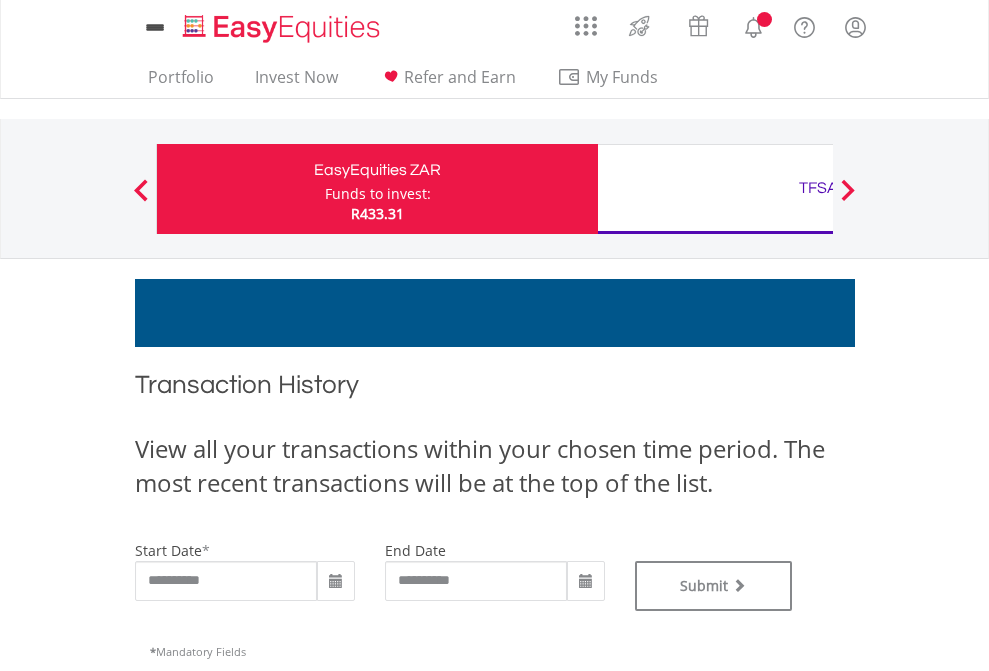 type on "**********" 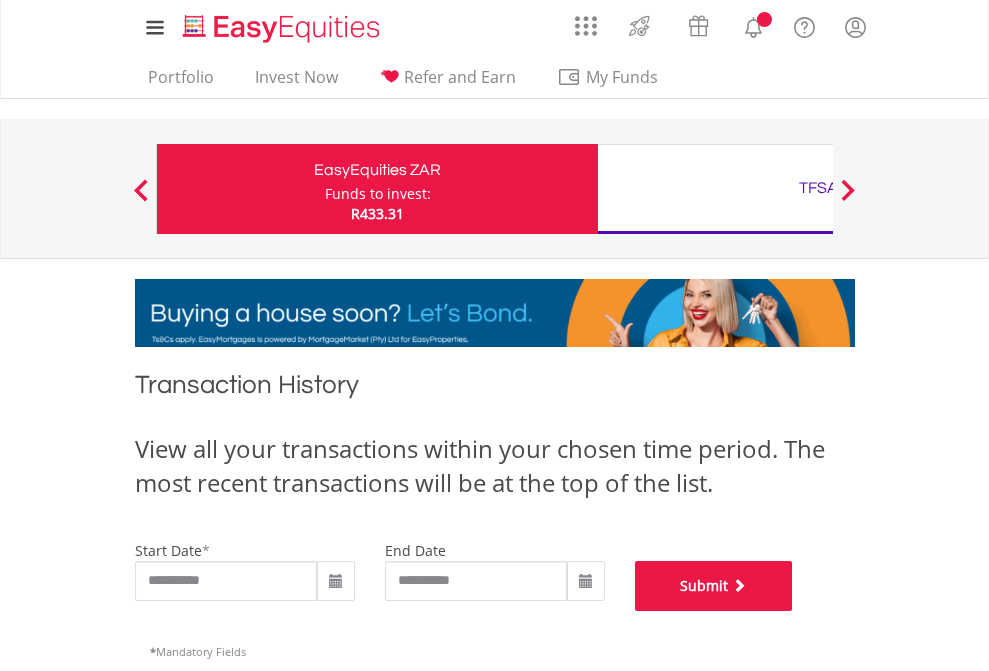 click on "Submit" at bounding box center [714, 586] 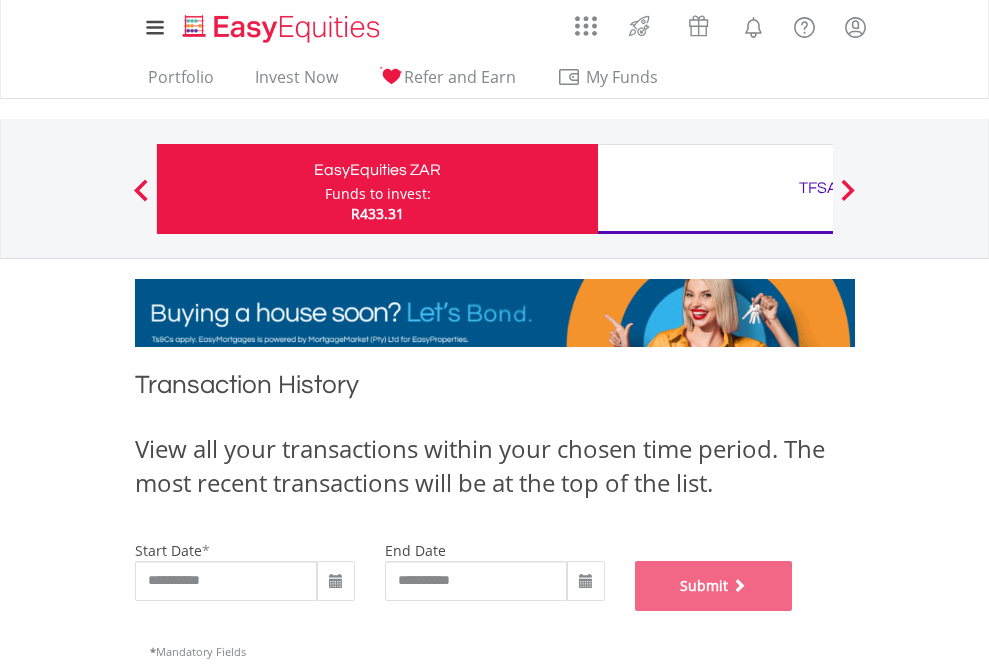 scroll, scrollTop: 811, scrollLeft: 0, axis: vertical 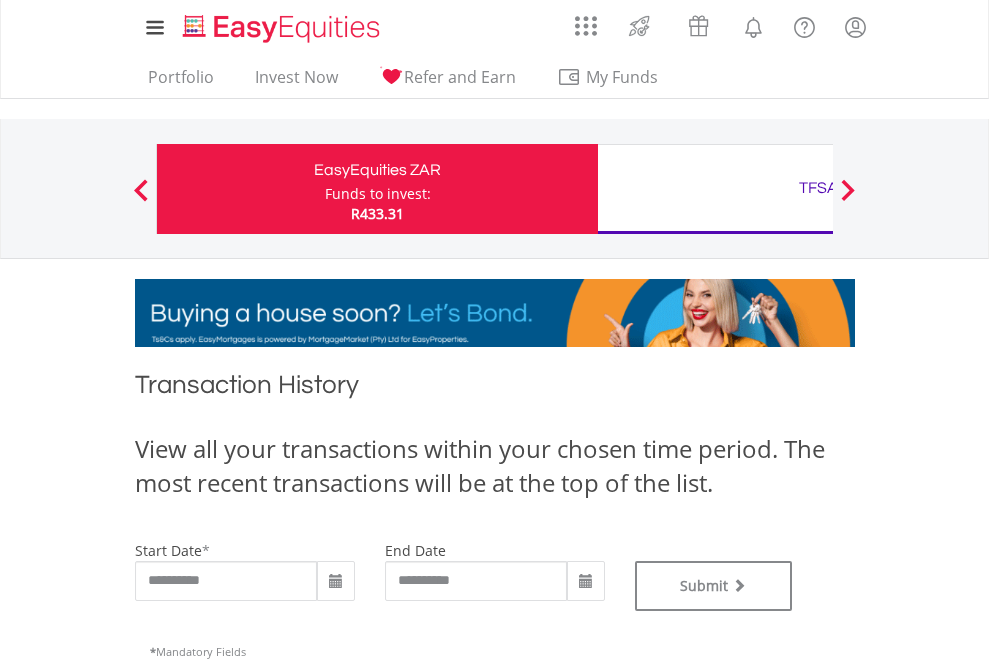 click on "TFSA" at bounding box center [818, 188] 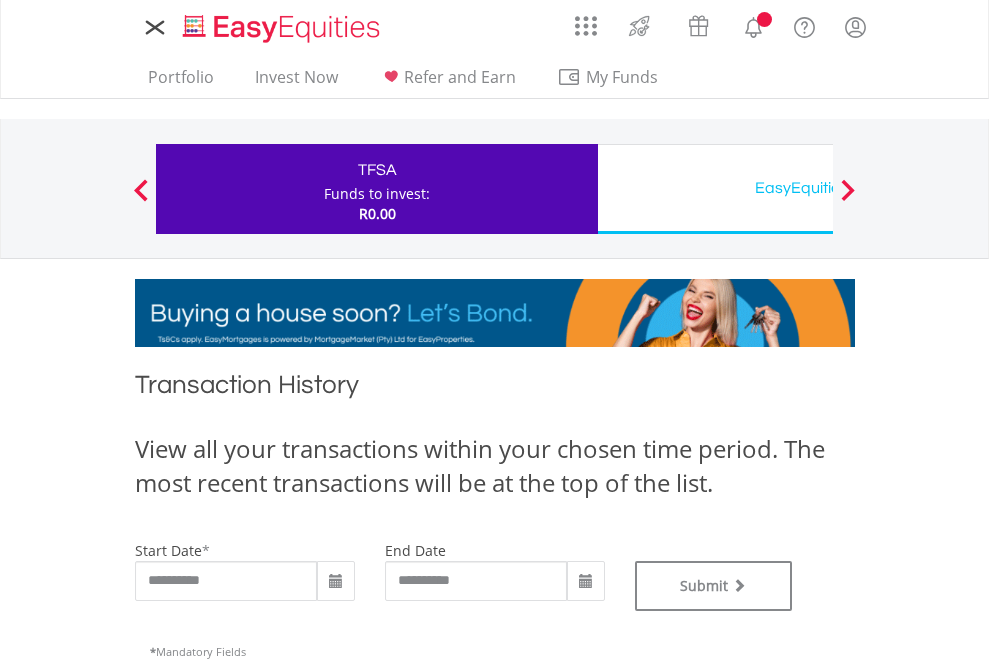 scroll, scrollTop: 0, scrollLeft: 0, axis: both 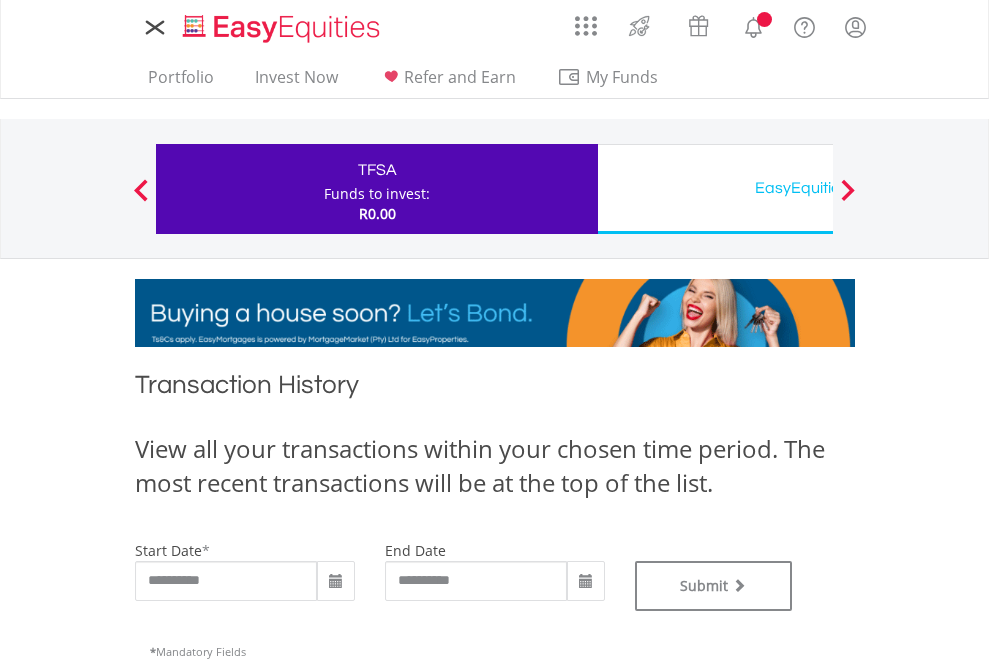 type on "**********" 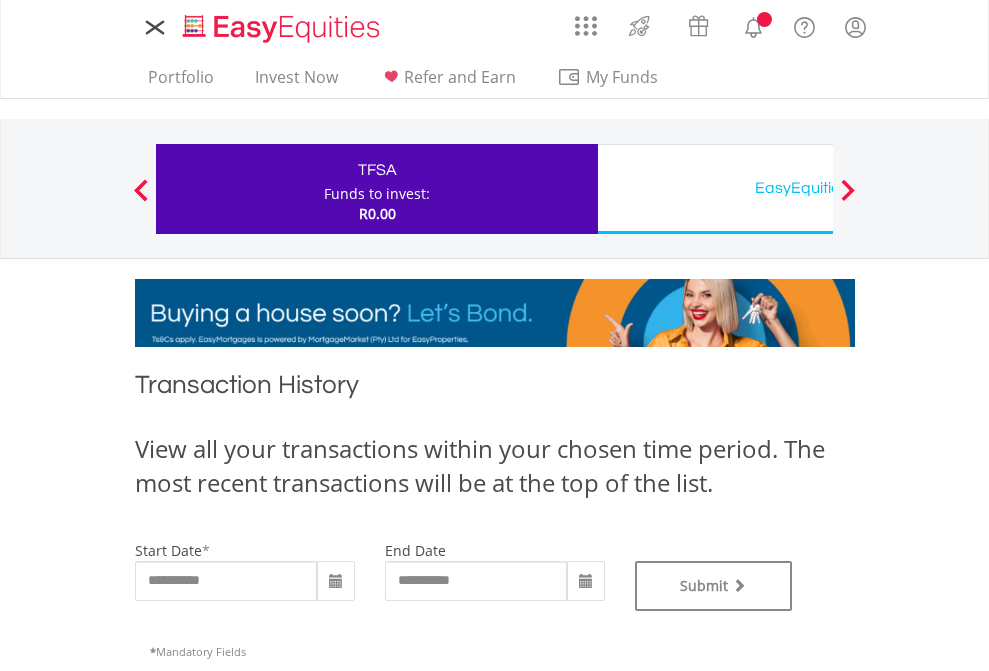 type on "**********" 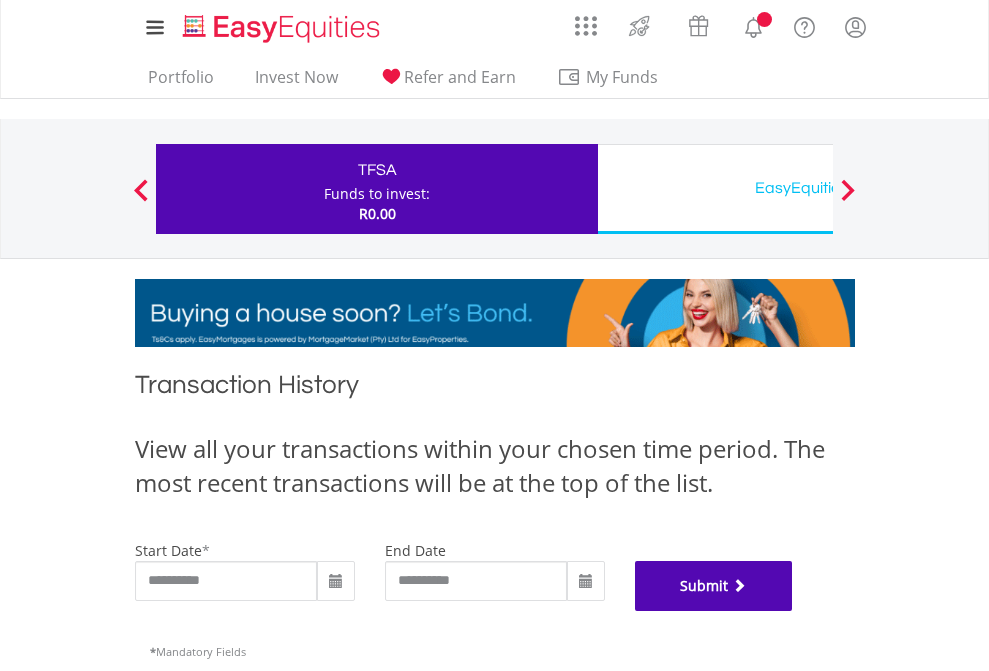 click on "Submit" at bounding box center (714, 586) 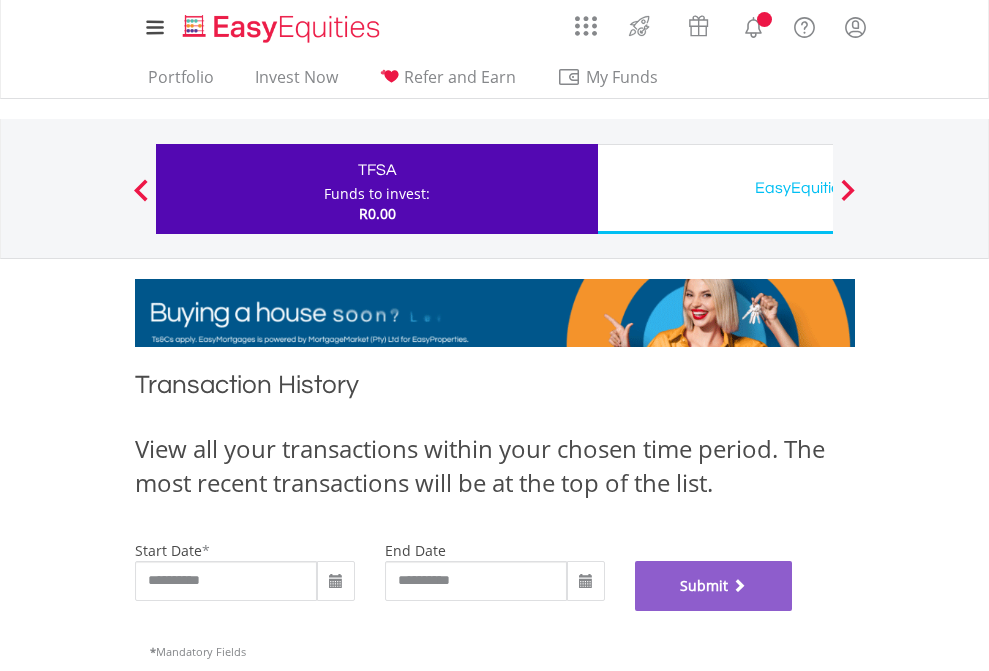 scroll, scrollTop: 811, scrollLeft: 0, axis: vertical 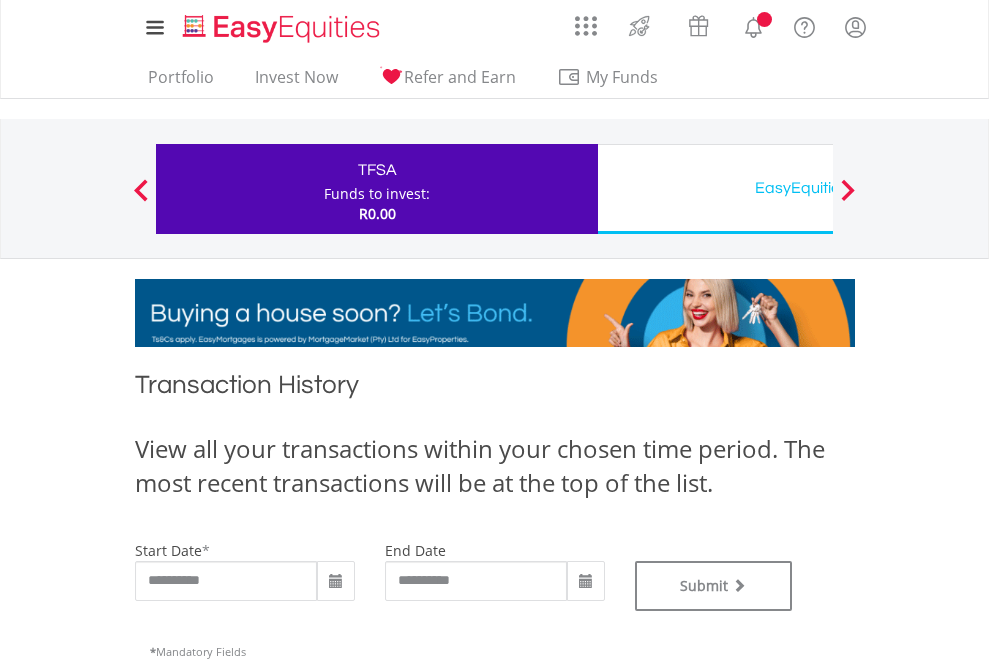 click on "EasyEquities USD" at bounding box center (818, 188) 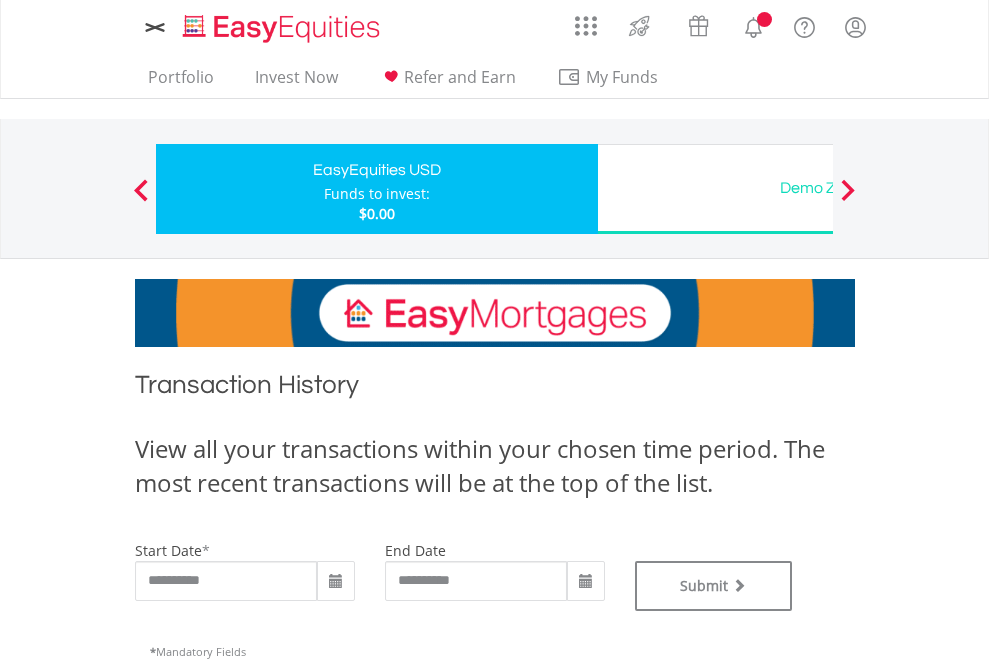 scroll, scrollTop: 0, scrollLeft: 0, axis: both 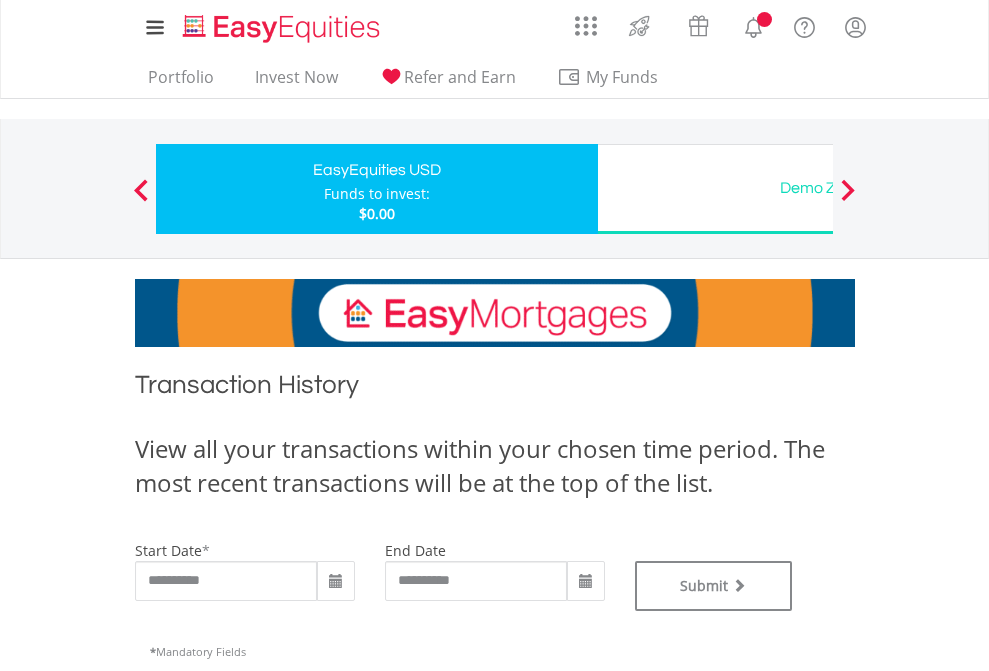 type on "**********" 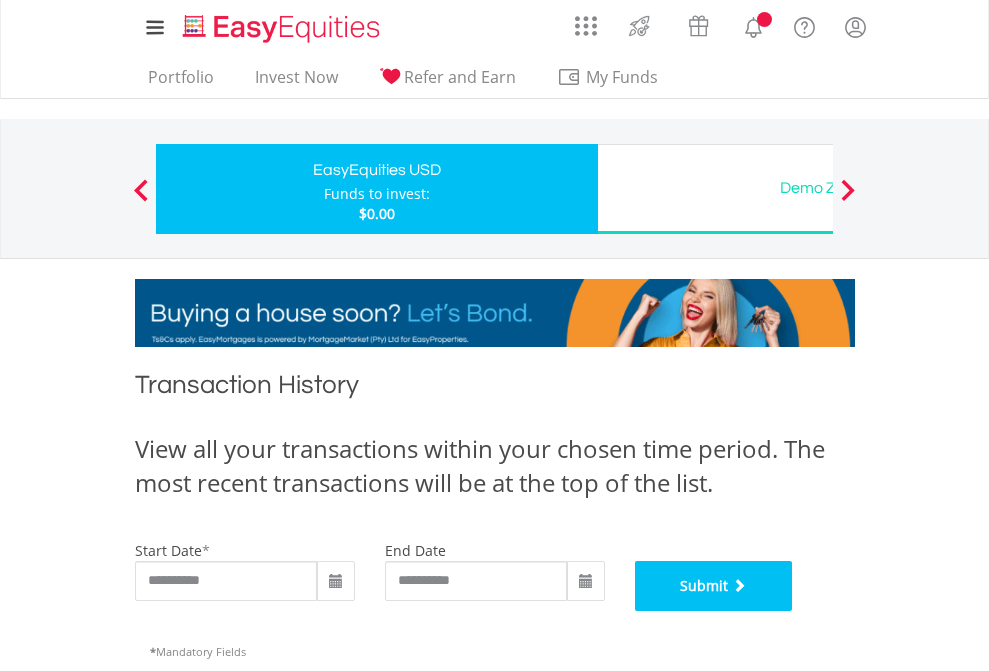 click on "Submit" at bounding box center (714, 586) 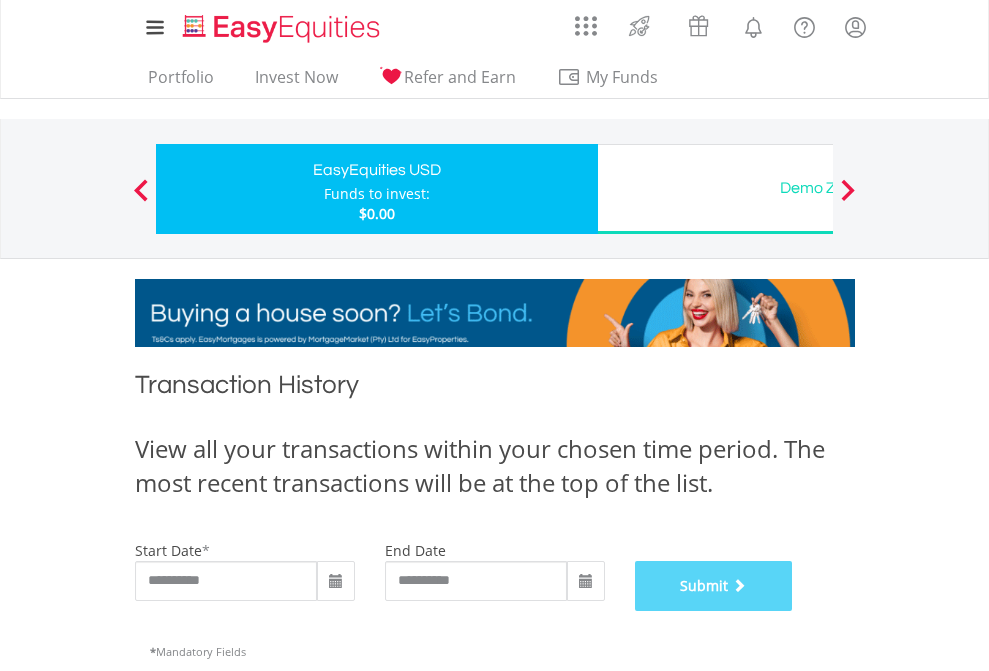 scroll, scrollTop: 811, scrollLeft: 0, axis: vertical 